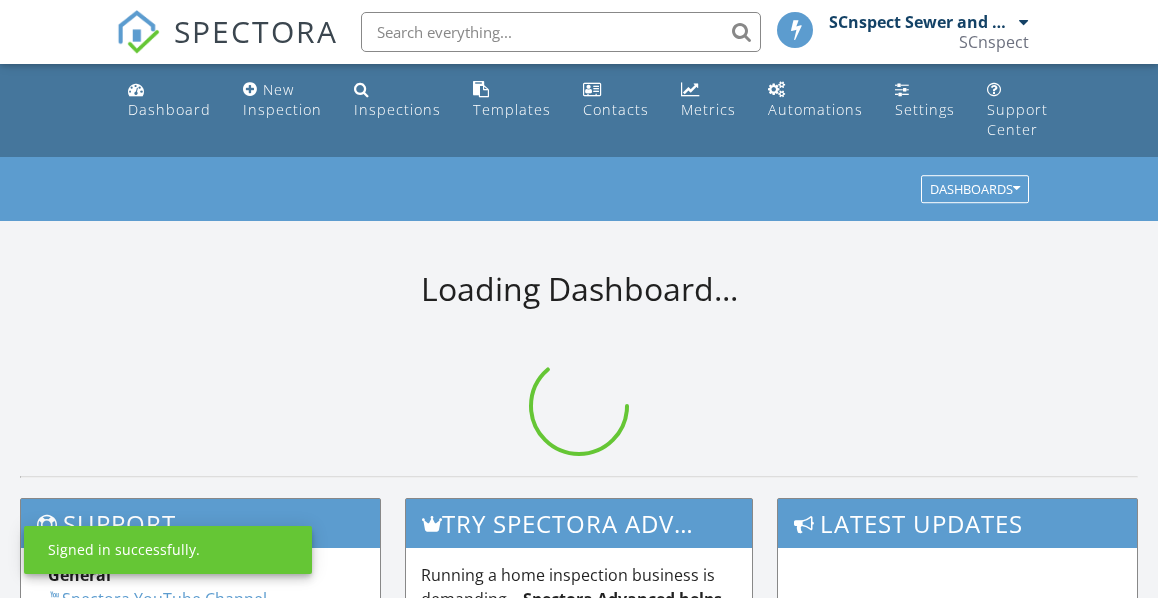 scroll, scrollTop: 0, scrollLeft: 0, axis: both 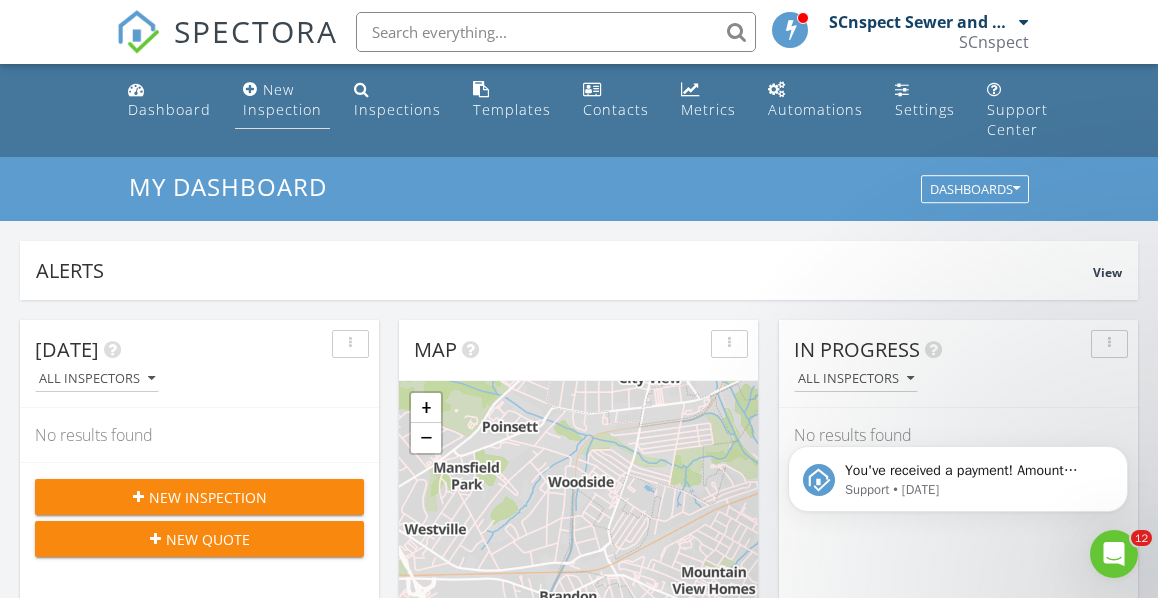 click on "New Inspection" at bounding box center (282, 99) 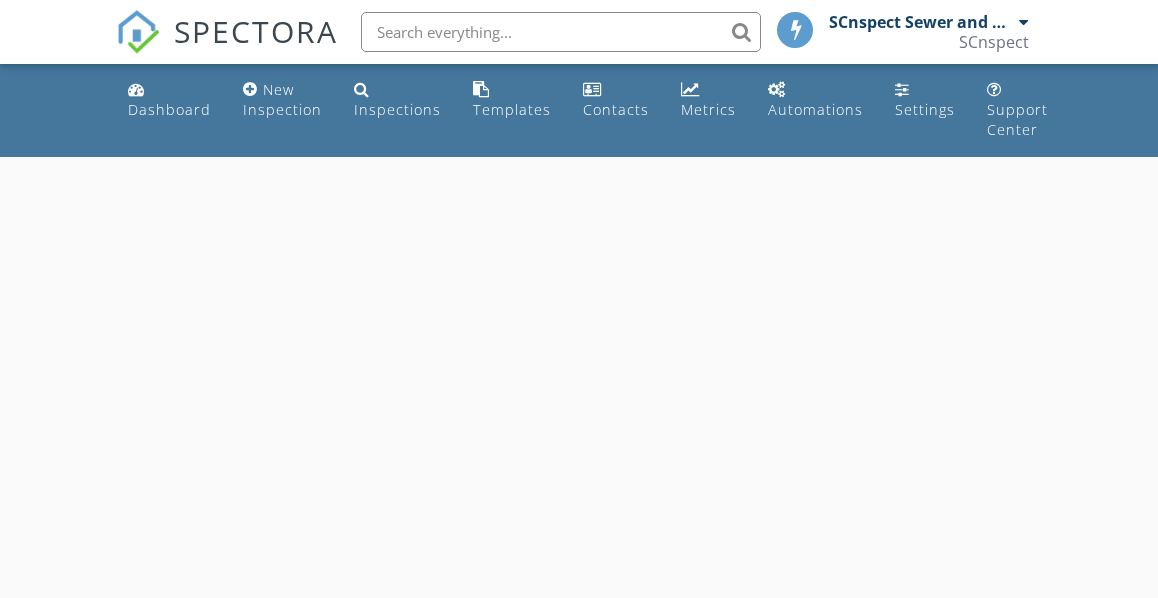 scroll, scrollTop: 0, scrollLeft: 0, axis: both 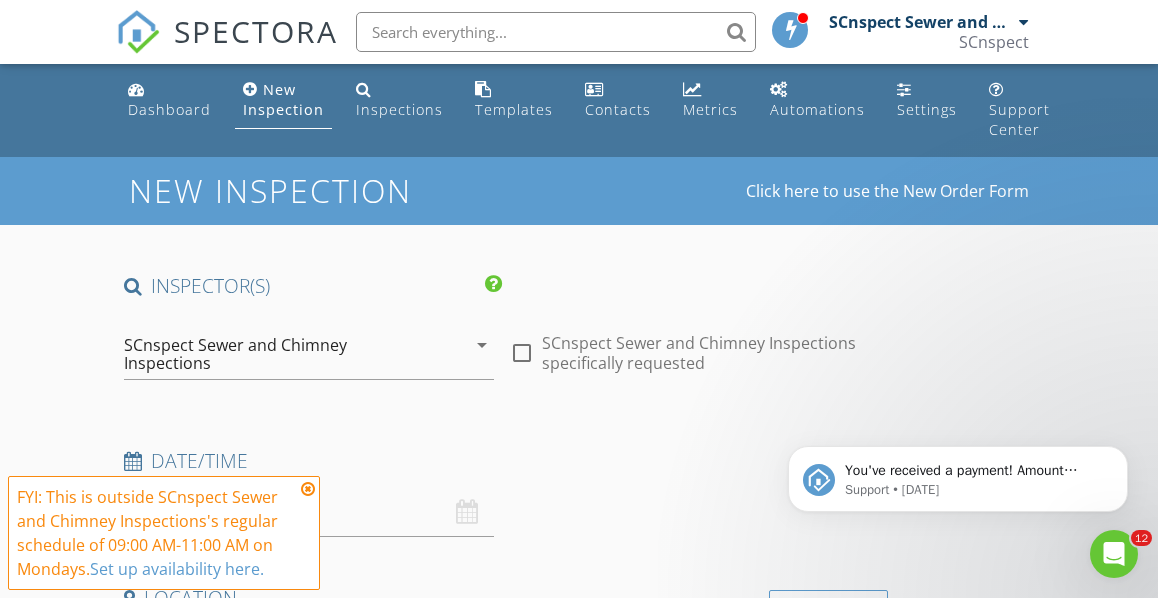 click at bounding box center (308, 489) 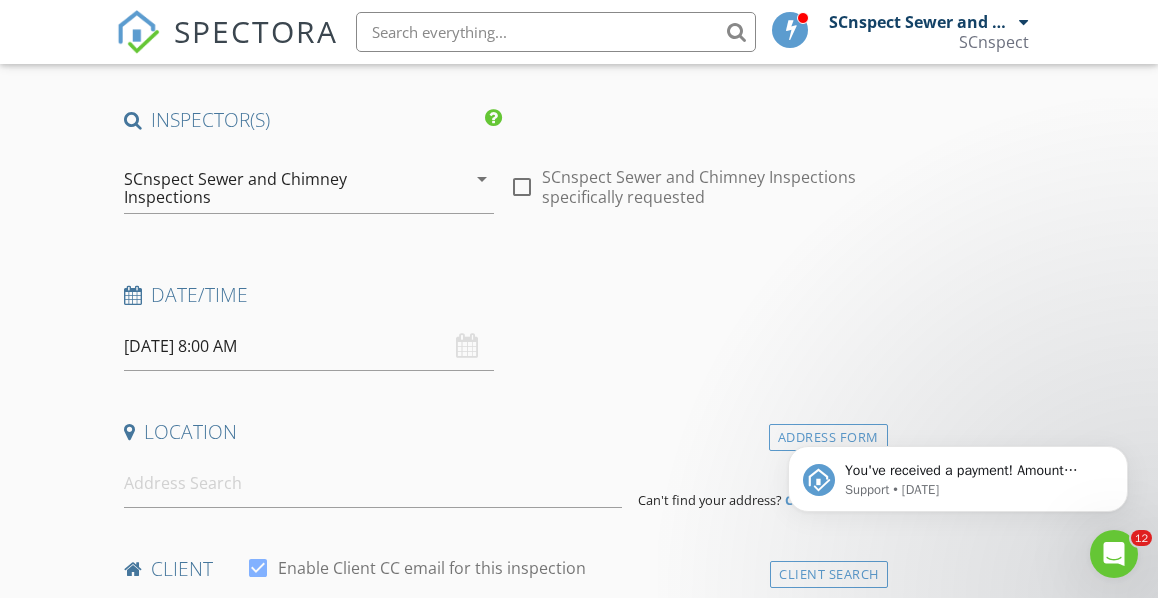 scroll, scrollTop: 200, scrollLeft: 0, axis: vertical 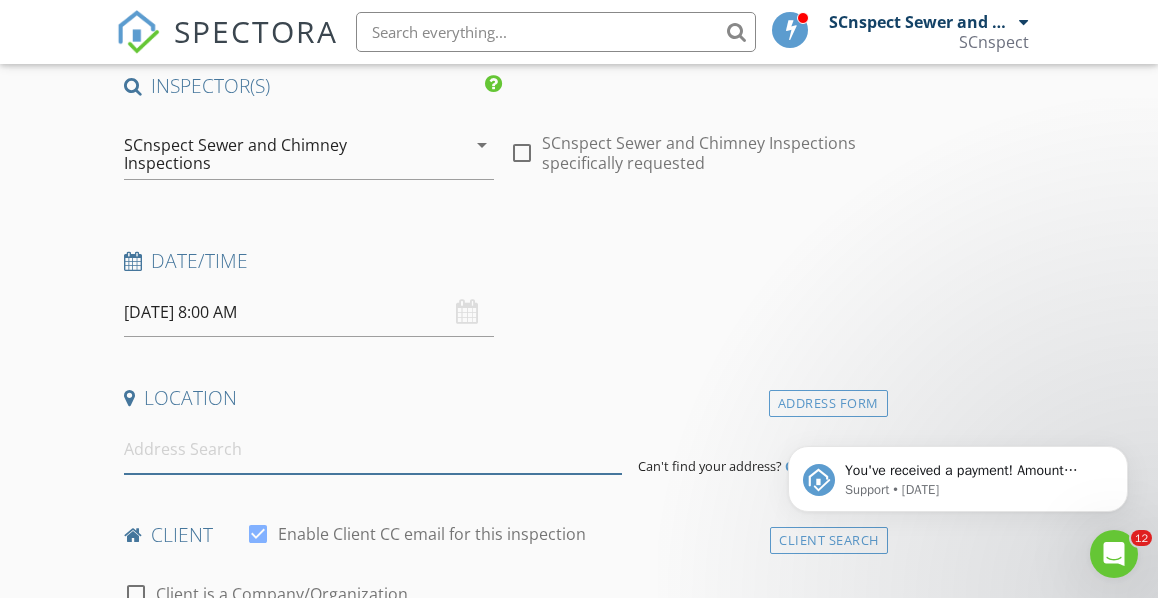click at bounding box center [373, 449] 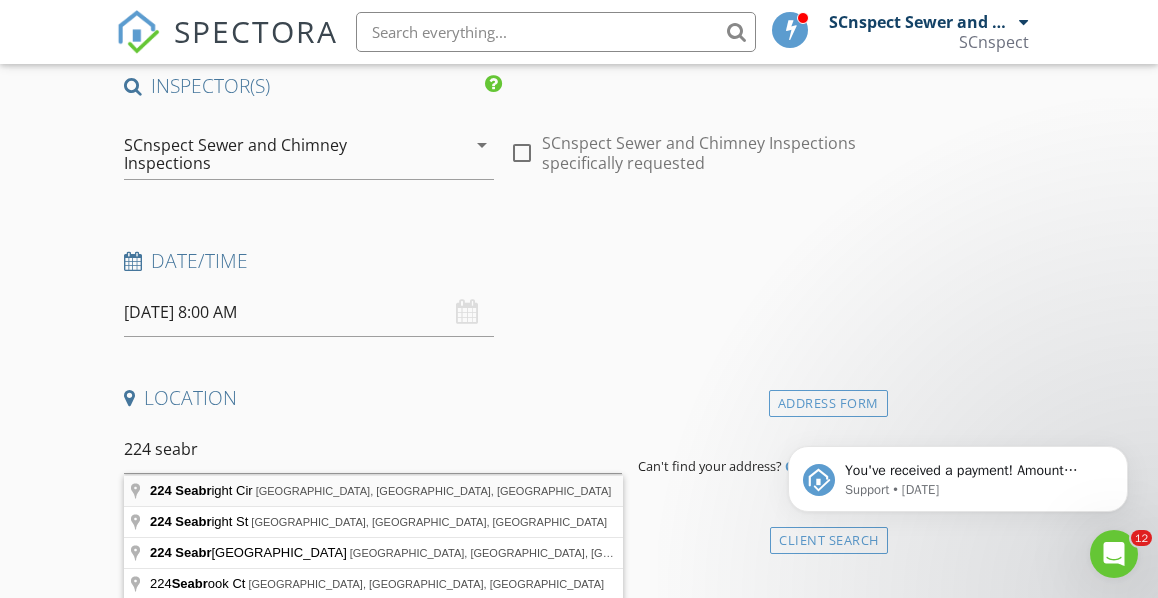 type on "224 Seabright Cir, Cross Hill, SC, USA" 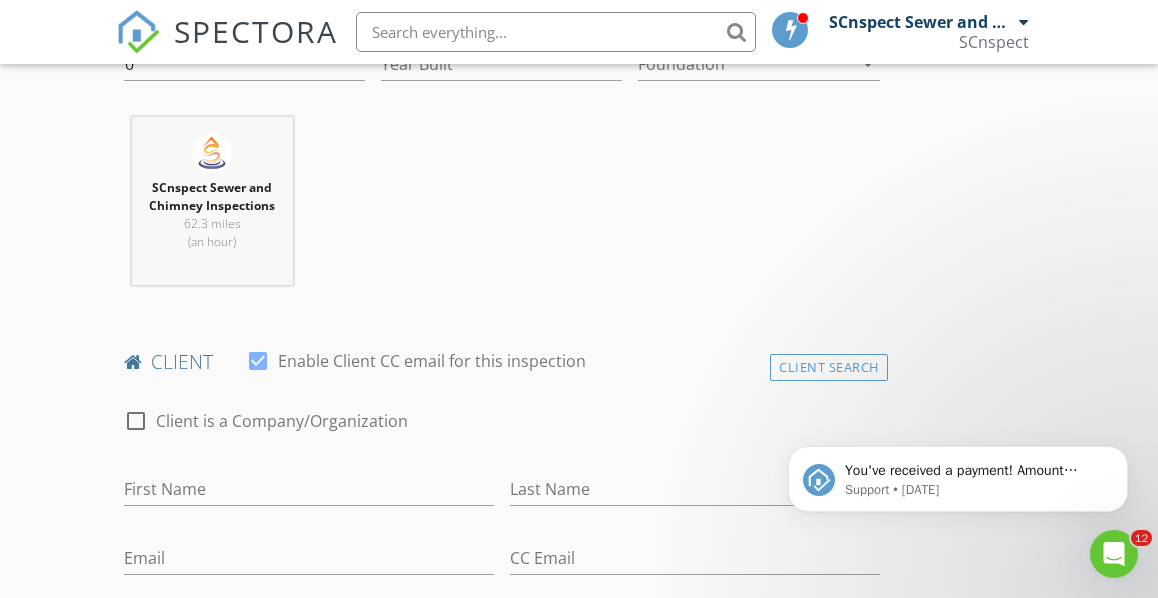 scroll, scrollTop: 900, scrollLeft: 0, axis: vertical 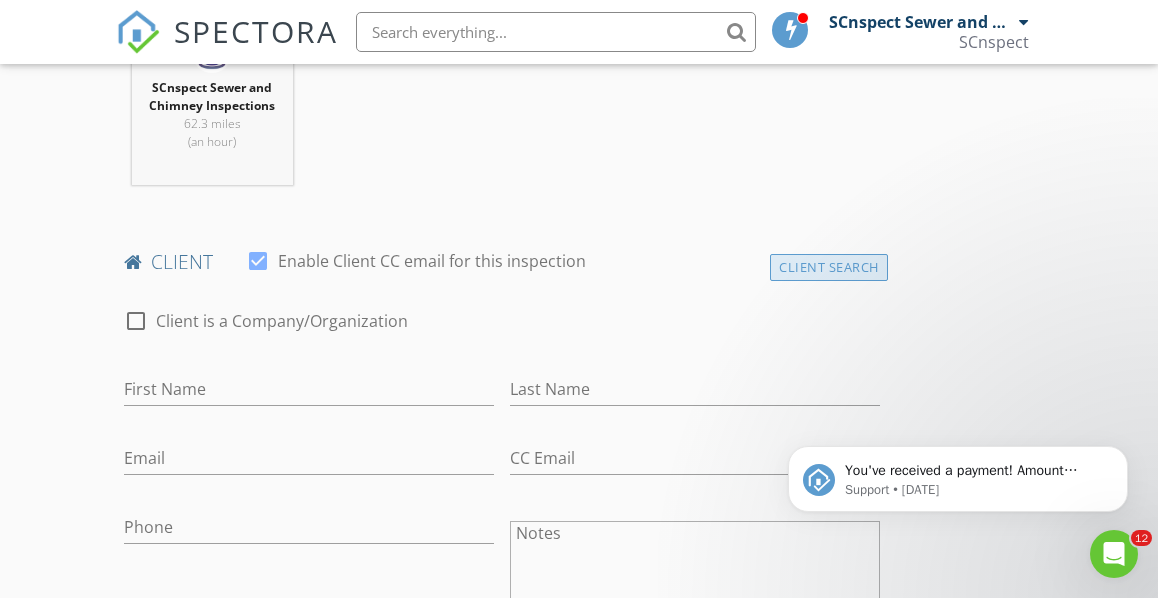 click on "Client Search" at bounding box center [829, 267] 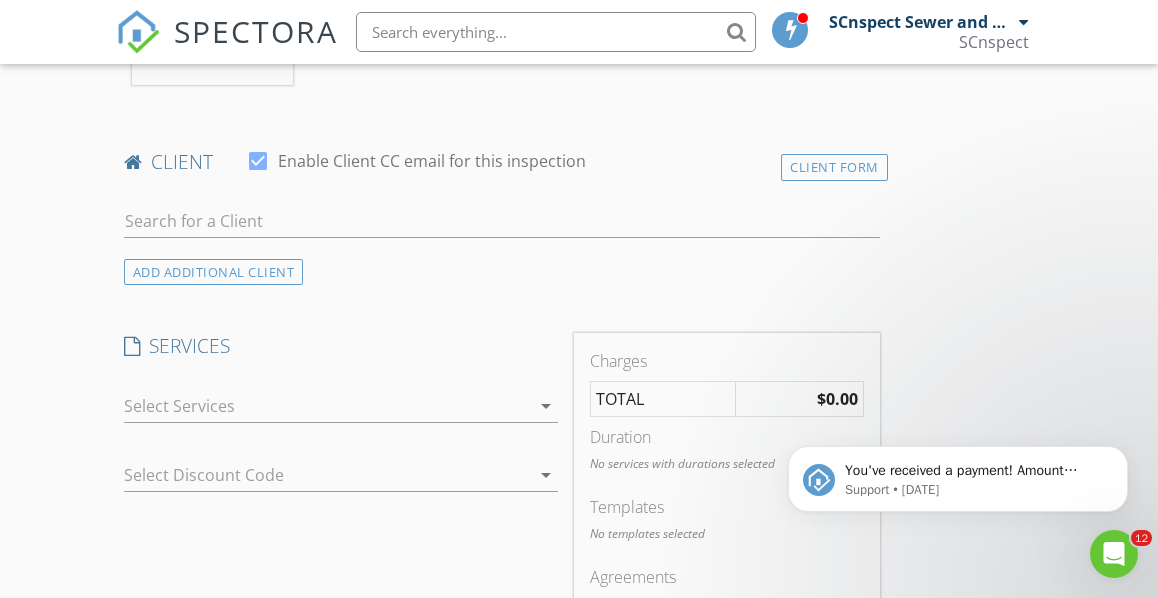scroll, scrollTop: 900, scrollLeft: 0, axis: vertical 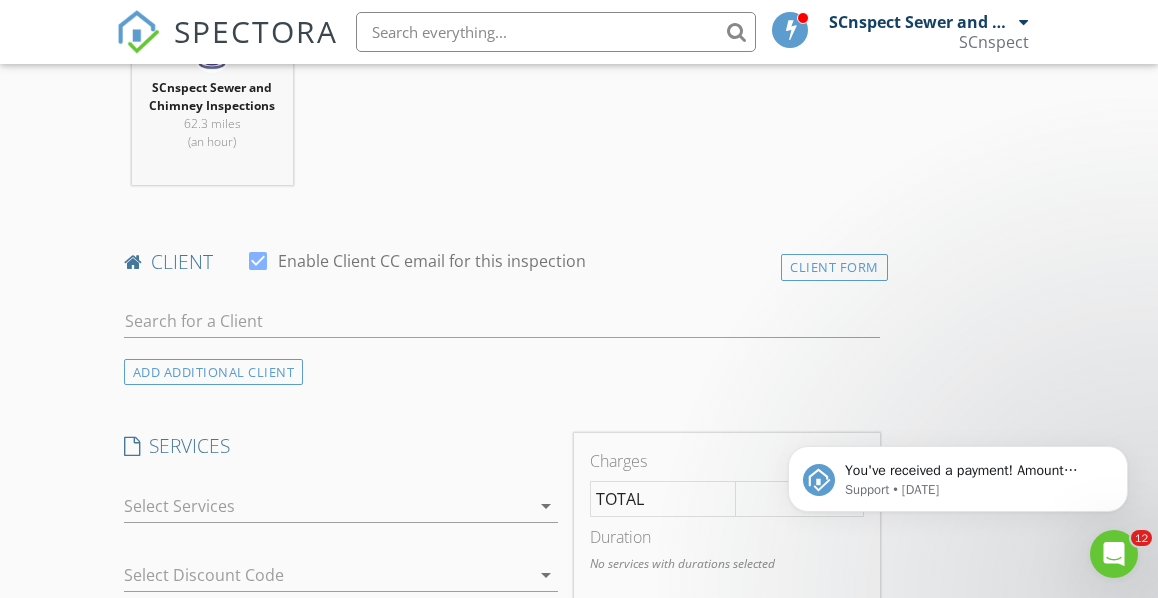 click at bounding box center (502, 325) 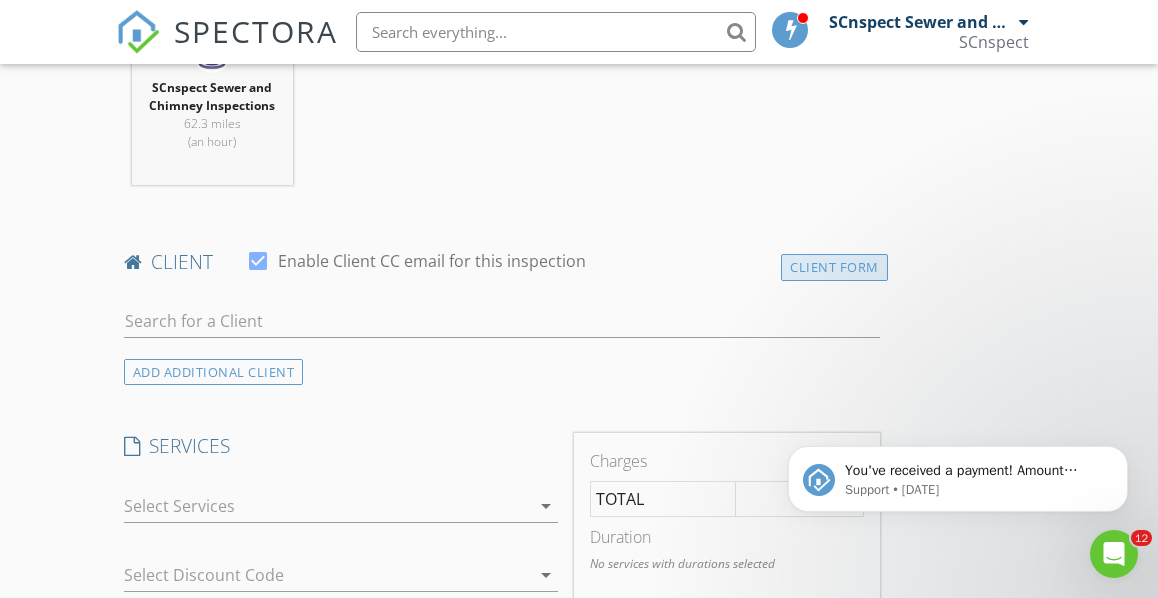 click on "Client Form" at bounding box center (834, 267) 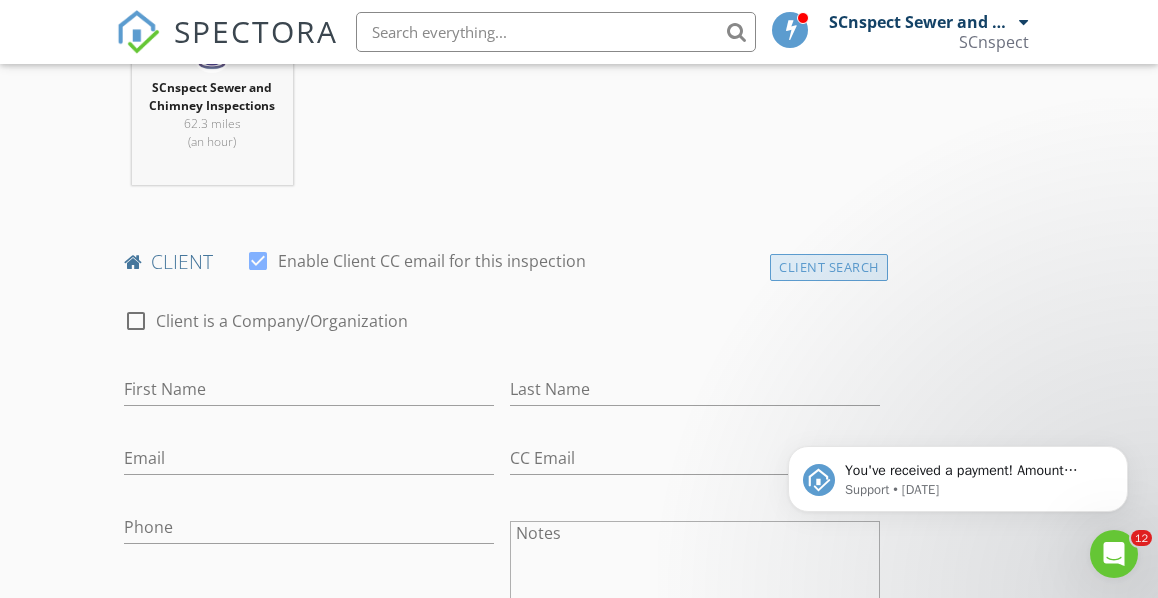 click on "Client Search" at bounding box center (829, 267) 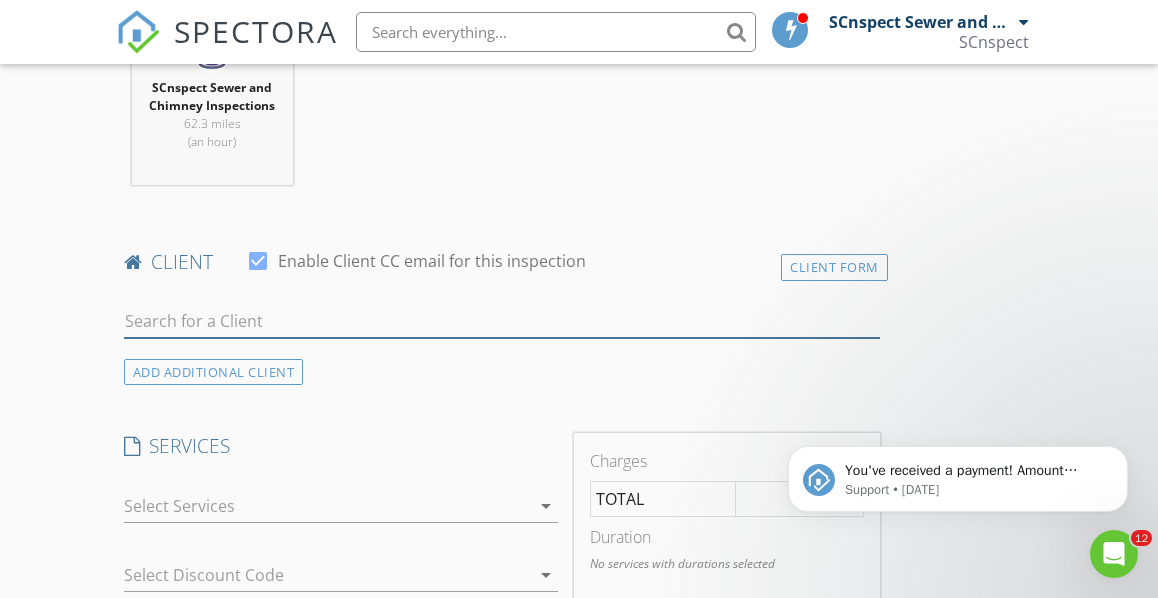 click at bounding box center [502, 321] 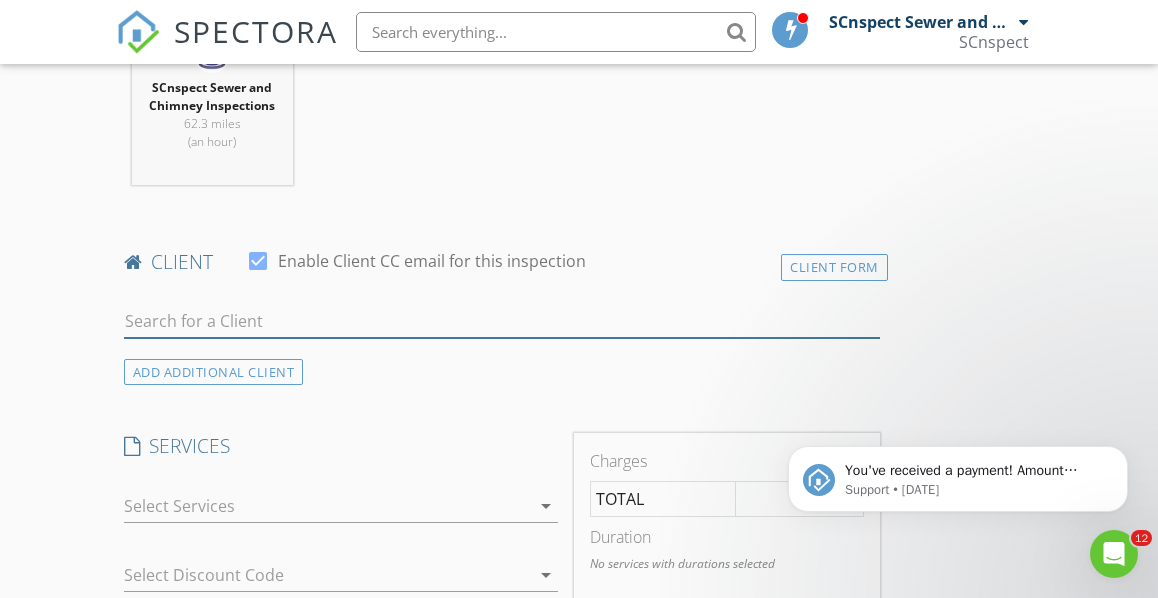 type on "noah" 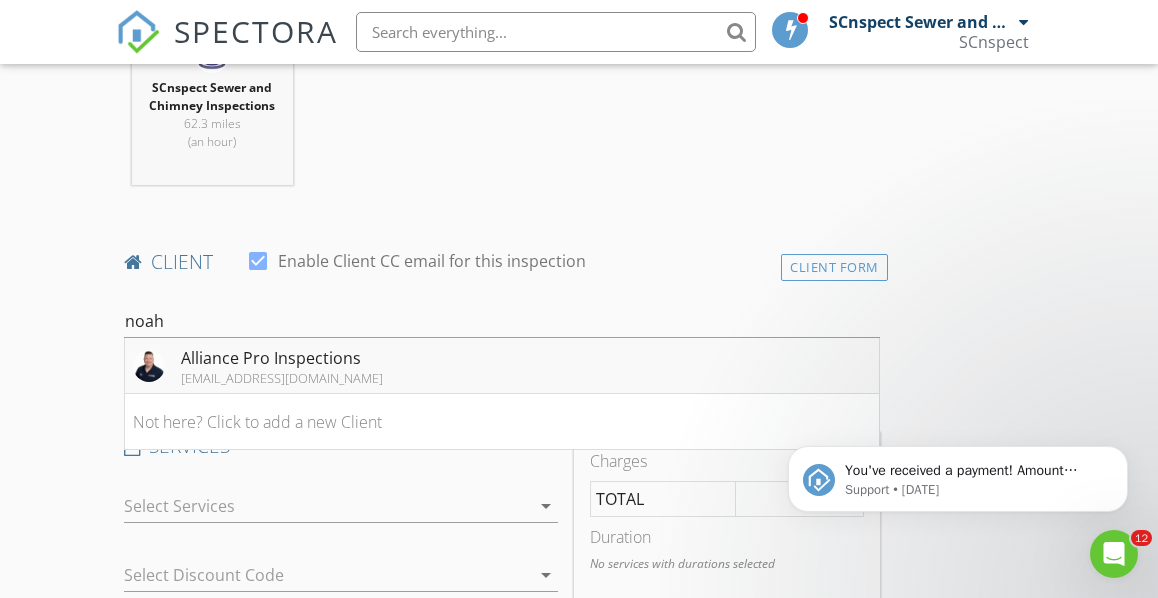 click on "Alliance Pro Inspections" at bounding box center [282, 358] 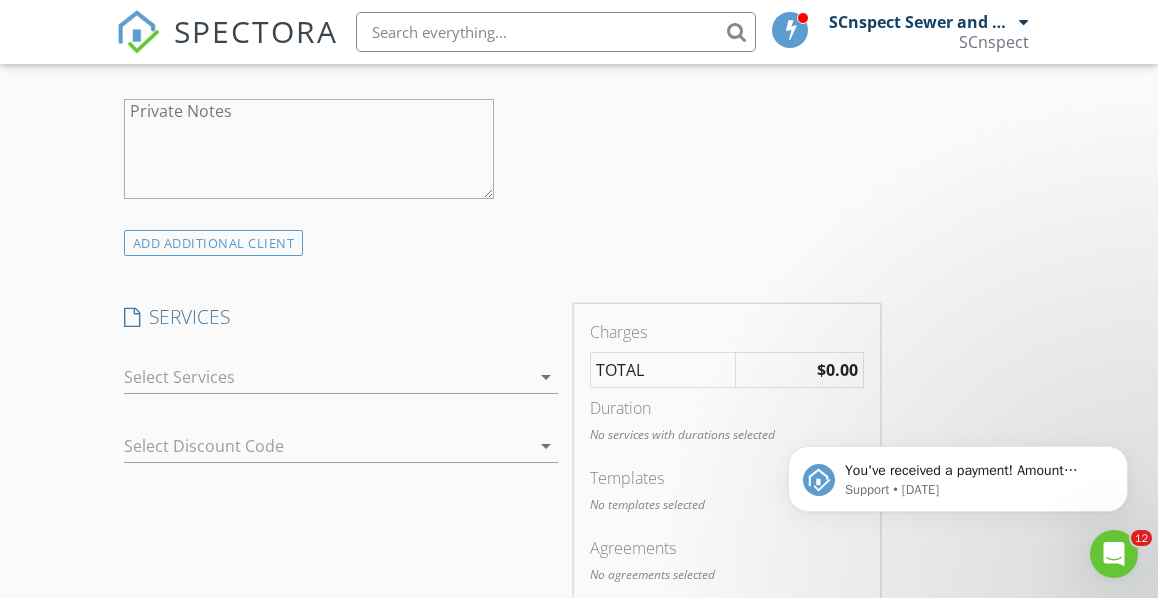 scroll, scrollTop: 1500, scrollLeft: 0, axis: vertical 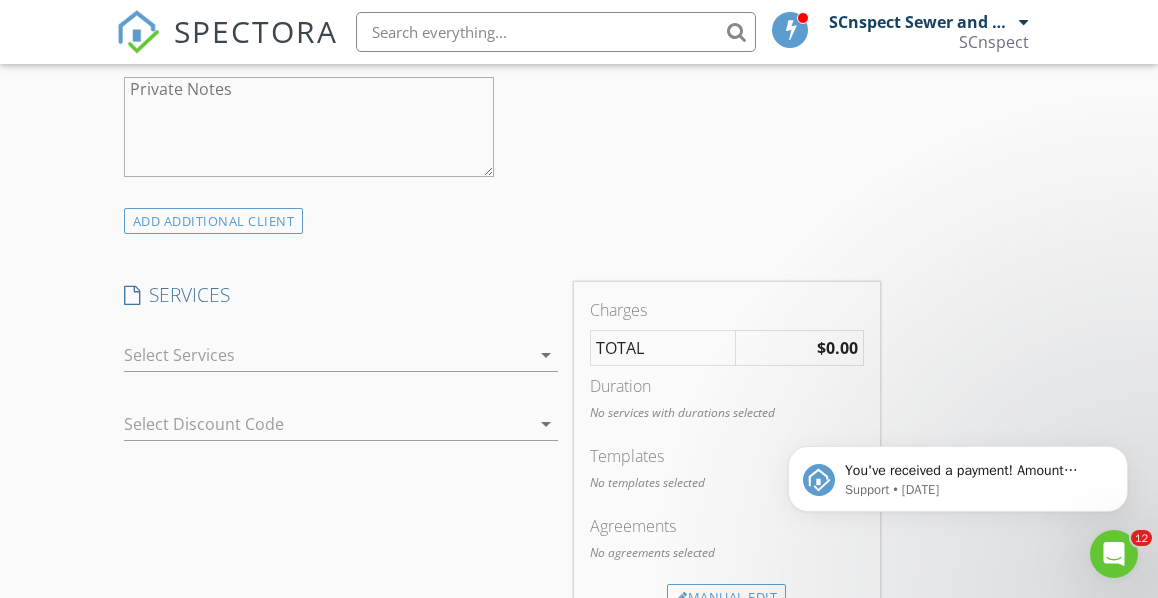 click on "arrow_drop_down" at bounding box center [546, 355] 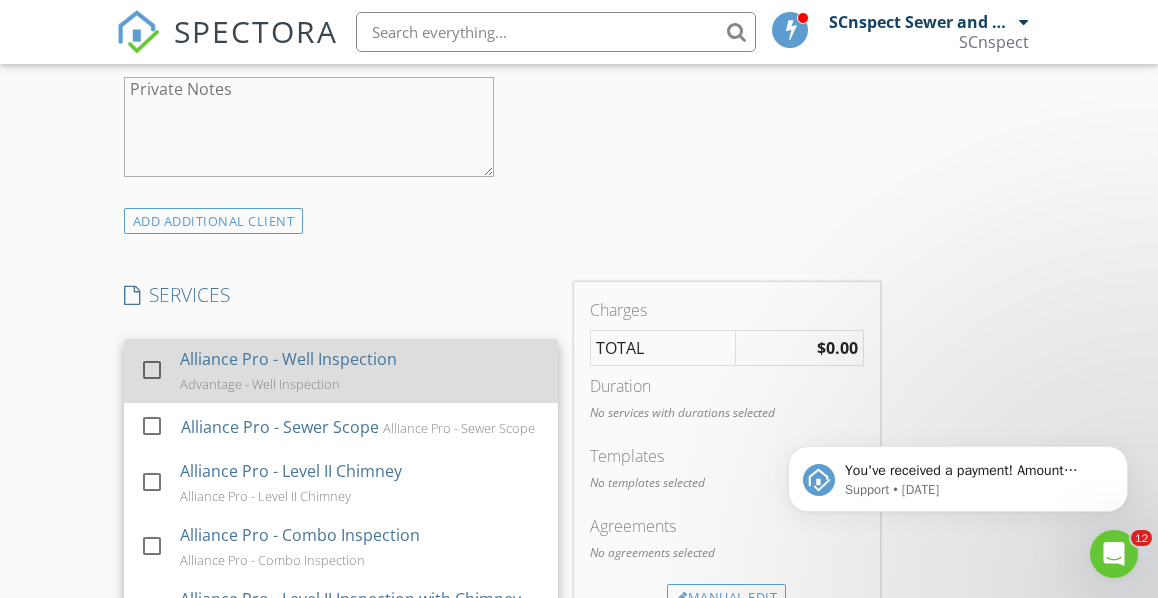 click on "Alliance Pro - Well Inspection" at bounding box center (288, 359) 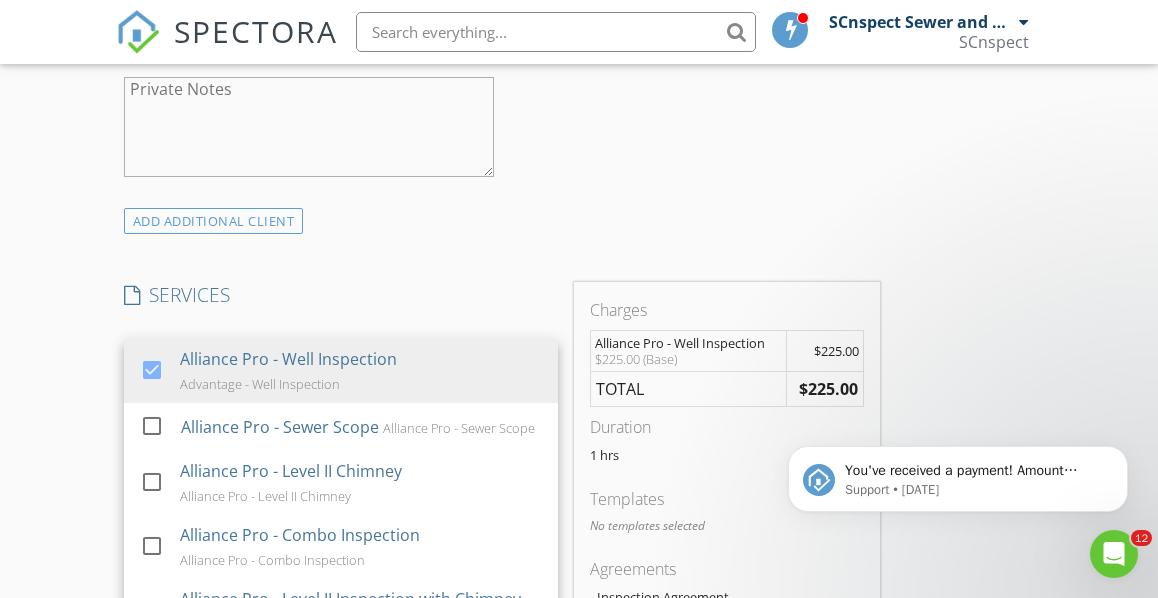 click on "INSPECTOR(S)
check_box   SCnspect Sewer and Chimney Inspections   PRIMARY   SCnspect Sewer and Chimney Inspections arrow_drop_down   check_box_outline_blank SCnspect Sewer and Chimney Inspections specifically requested
Date/Time
07/14/2025 8:00 AM
Location
Address Search       Address 224 Seabright Cir   Unit   City Cross Hill   State SC   Zip 29332   County Laurens     Square Feet 0   Year Built   Foundation arrow_drop_down     SCnspect Sewer and Chimney Inspections     62.3 miles     (an hour)
client
check_box Enable Client CC email for this inspection   Client Search     check_box_outline_blank Client is a Company/Organization     First Name Alliance Pro Inspections   Last Name   Email noah@allianceproinspections.com   CC Email admin@allianceproinspections.com   Phone 864-561-1784           Notes   Private Notes          check_box     check_box_outline_blank" at bounding box center (502, 386) 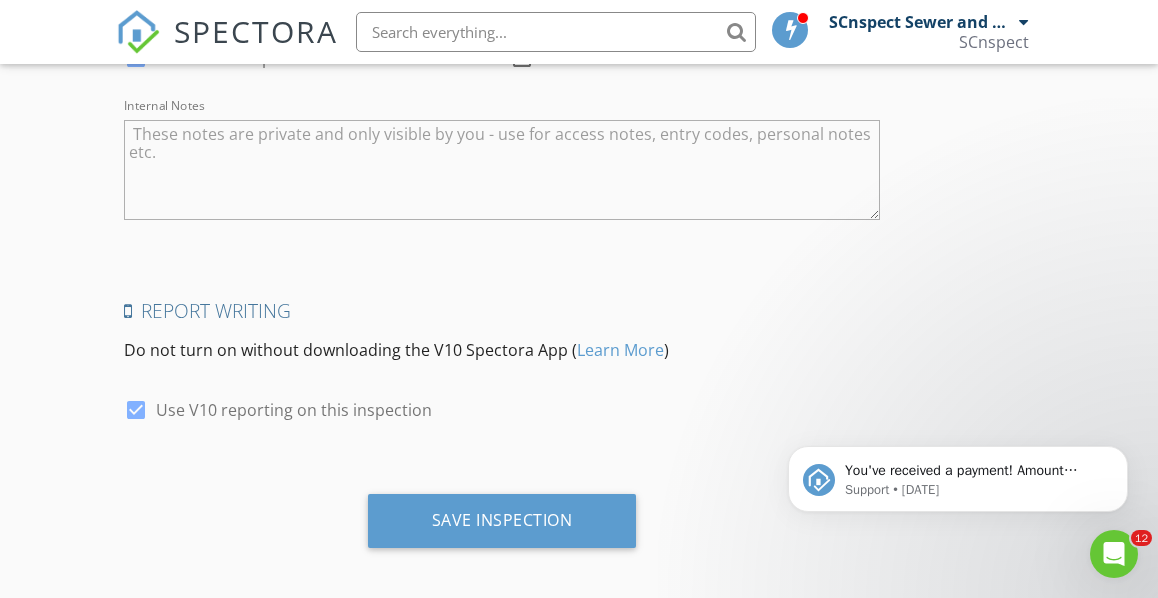 scroll, scrollTop: 3066, scrollLeft: 0, axis: vertical 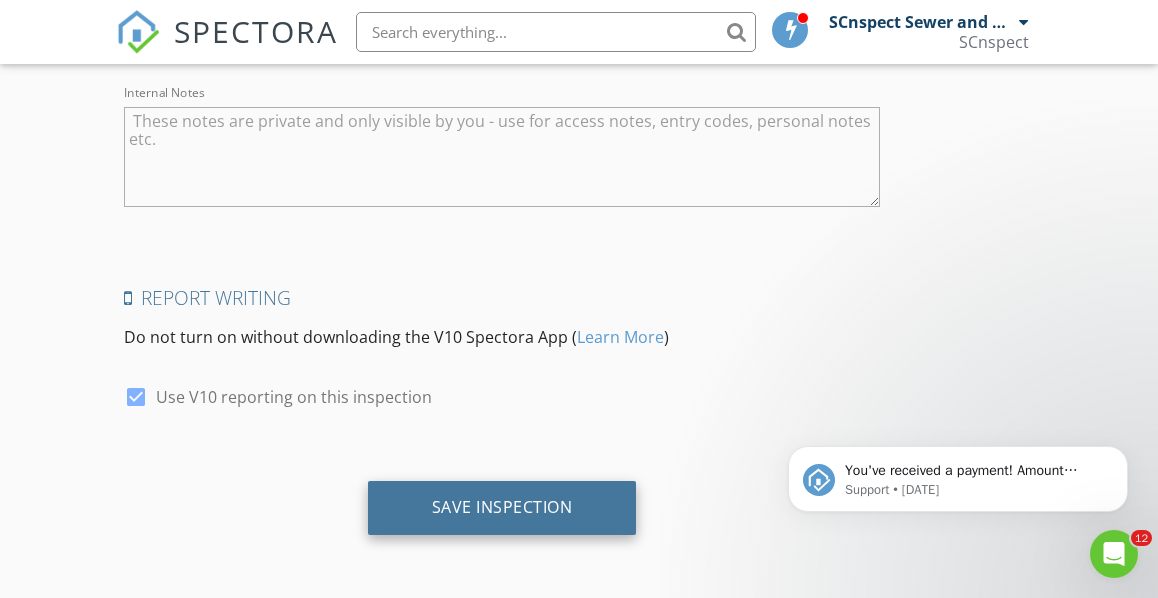 click on "Save Inspection" at bounding box center [502, 507] 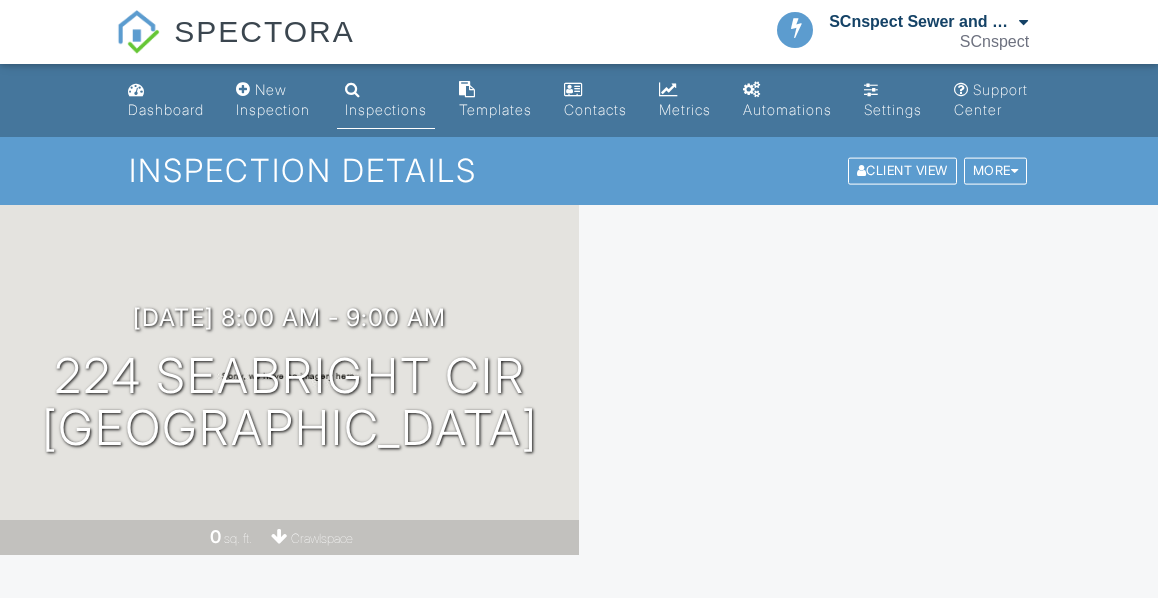scroll, scrollTop: 0, scrollLeft: 0, axis: both 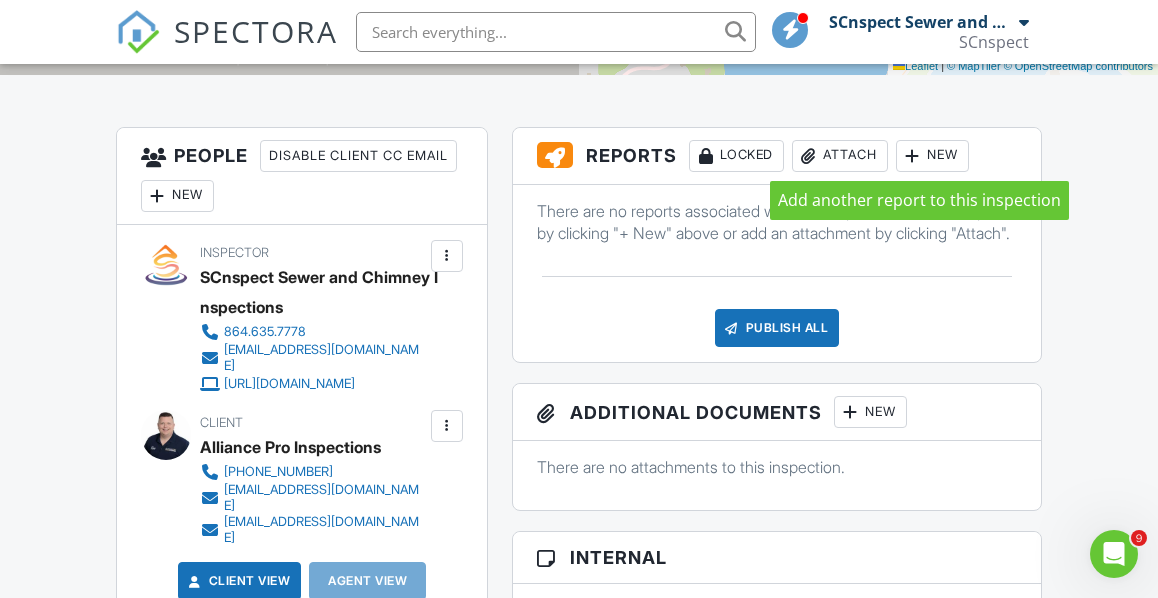 click at bounding box center [913, 156] 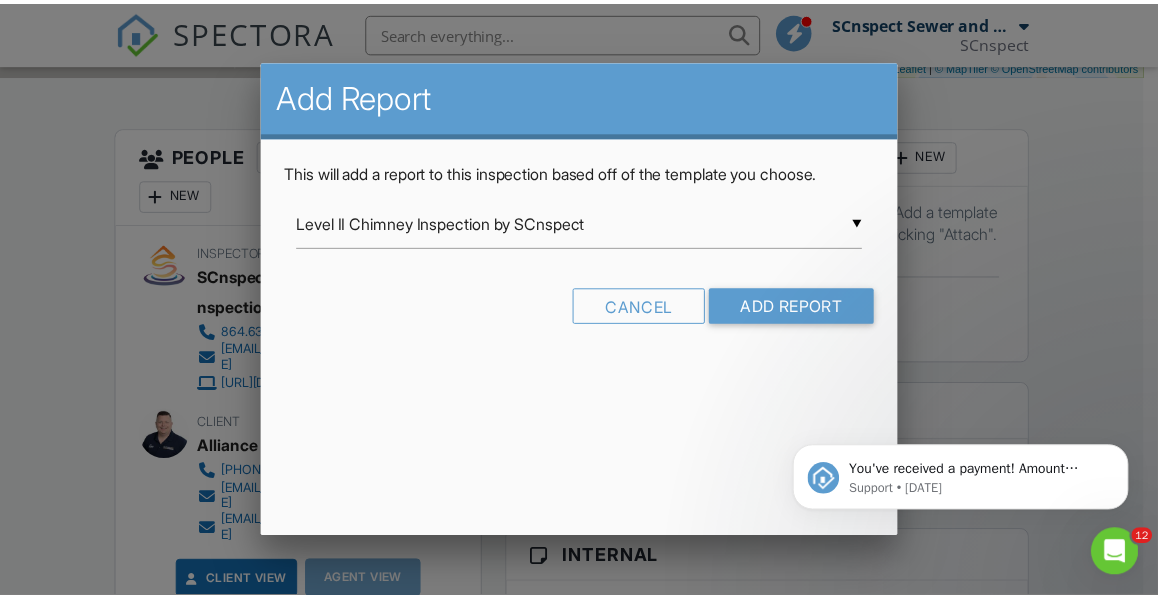 scroll, scrollTop: 0, scrollLeft: 0, axis: both 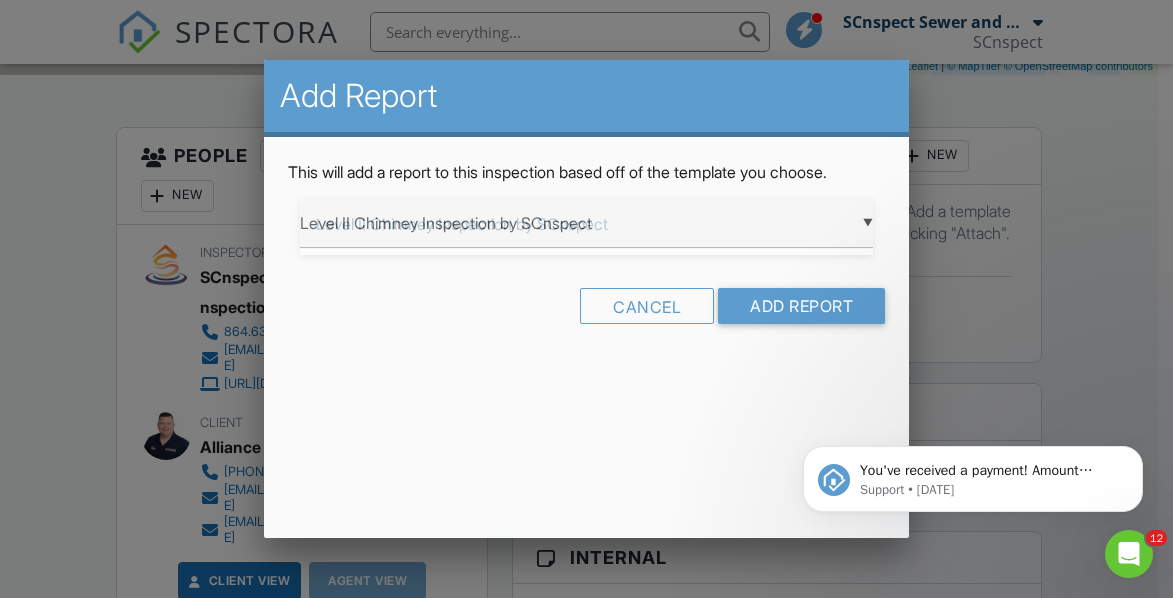 click on "▼ Level II Chimney Inspection by SCnspect Level II Chimney Inspection by SCnspect Sewer Scope Inspection Level II Chimney Inspection by SCnspect
Sewer Scope Inspection" at bounding box center (586, 223) 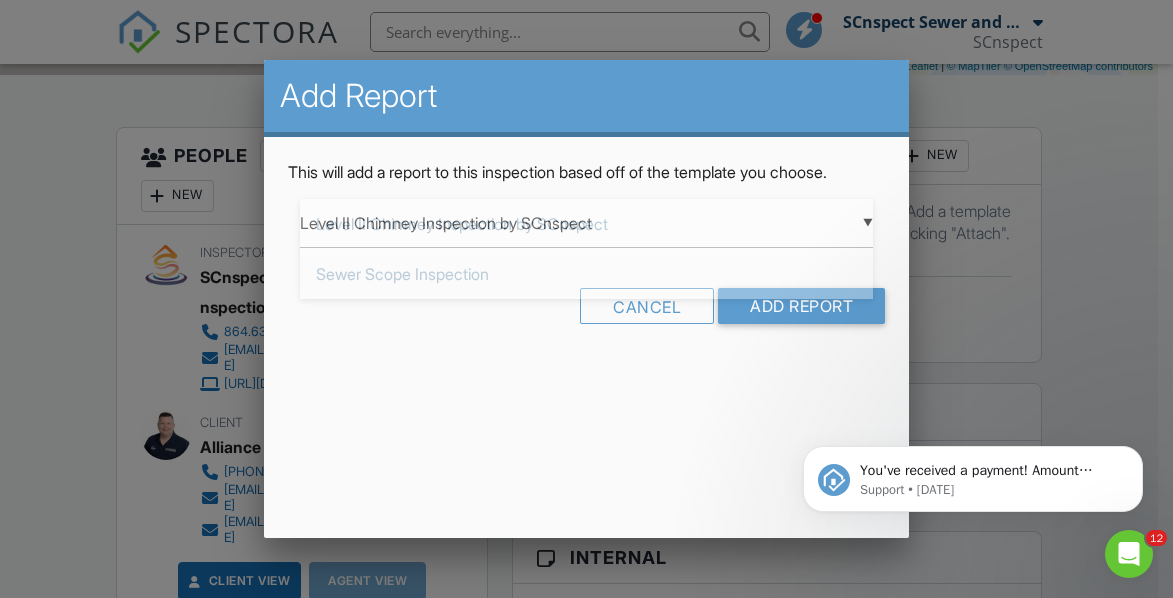 click on "Add Report
This will add a report to this inspection based off of the template you choose.
▼ Level II Chimney Inspection by SCnspect Level II Chimney Inspection by SCnspect Sewer Scope Inspection Level II Chimney Inspection by SCnspect
Sewer Scope Inspection
Cancel
Add Report" at bounding box center [586, 299] 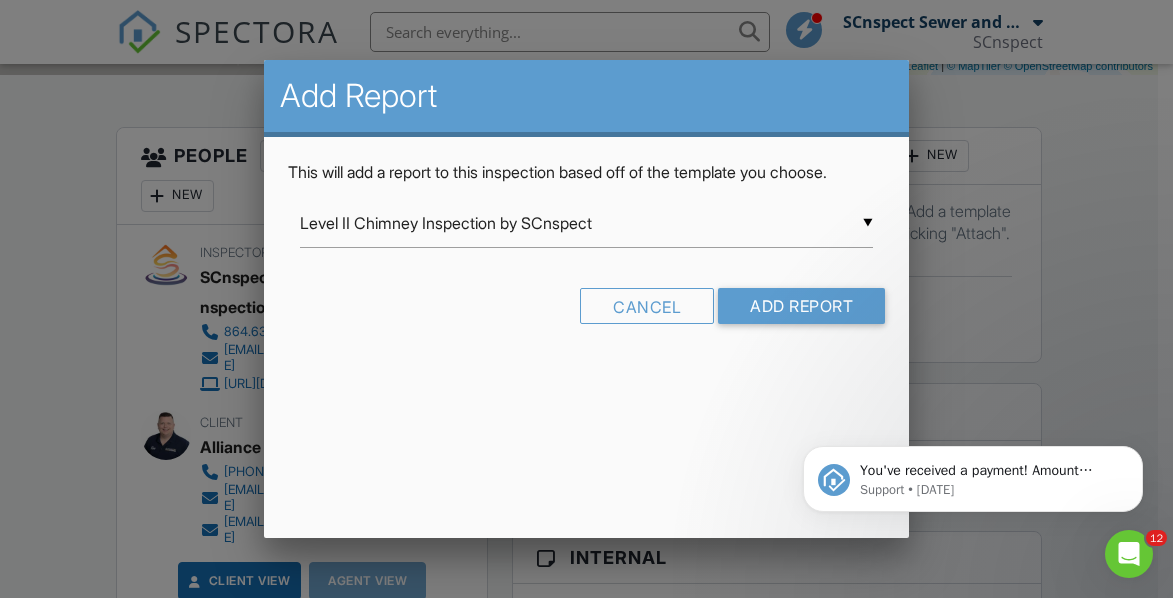 click at bounding box center [586, 274] 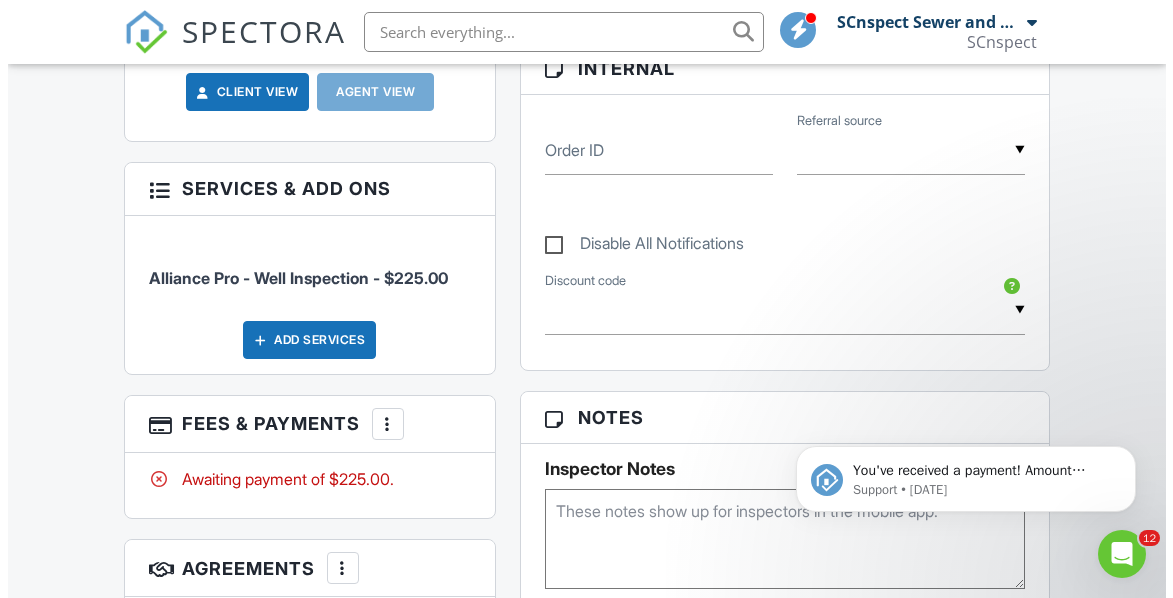 scroll, scrollTop: 1000, scrollLeft: 0, axis: vertical 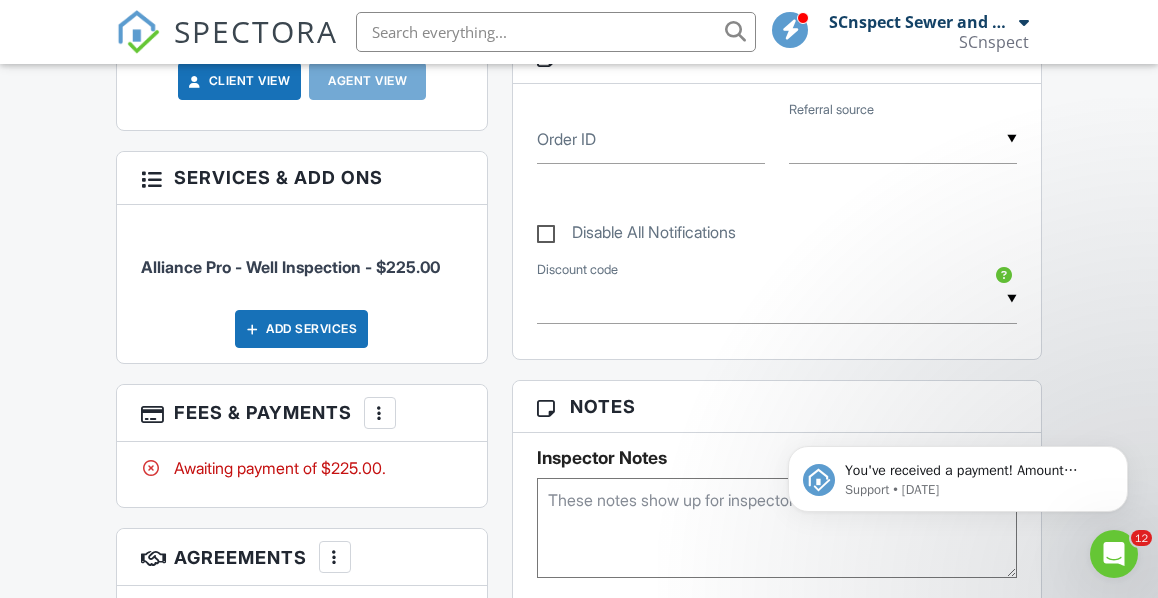 click on "Add Services" at bounding box center (301, 329) 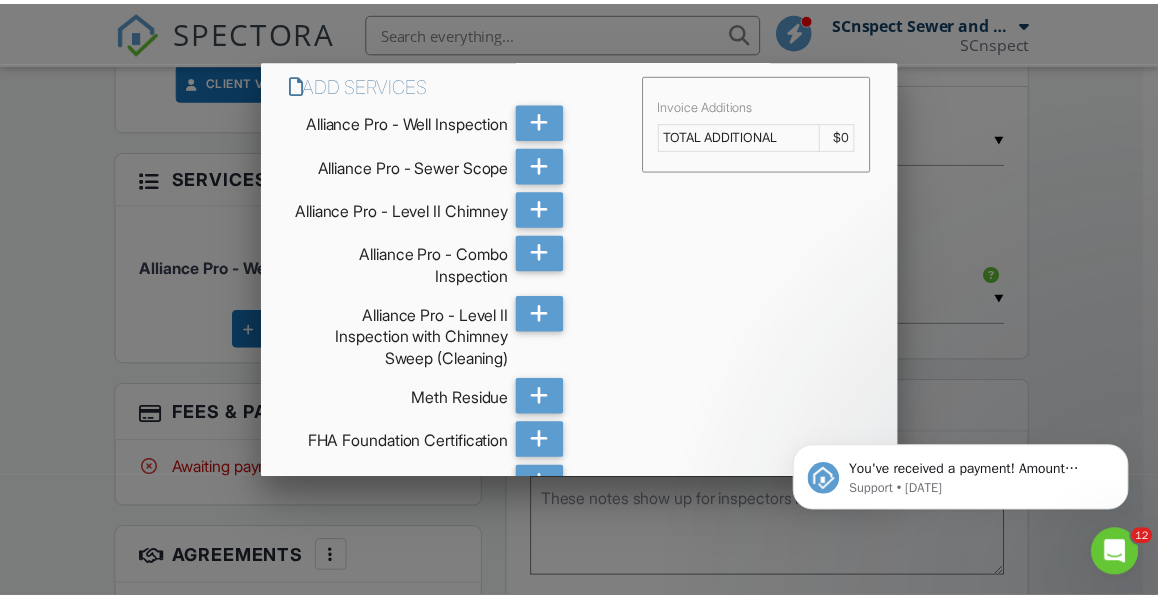 scroll, scrollTop: 0, scrollLeft: 0, axis: both 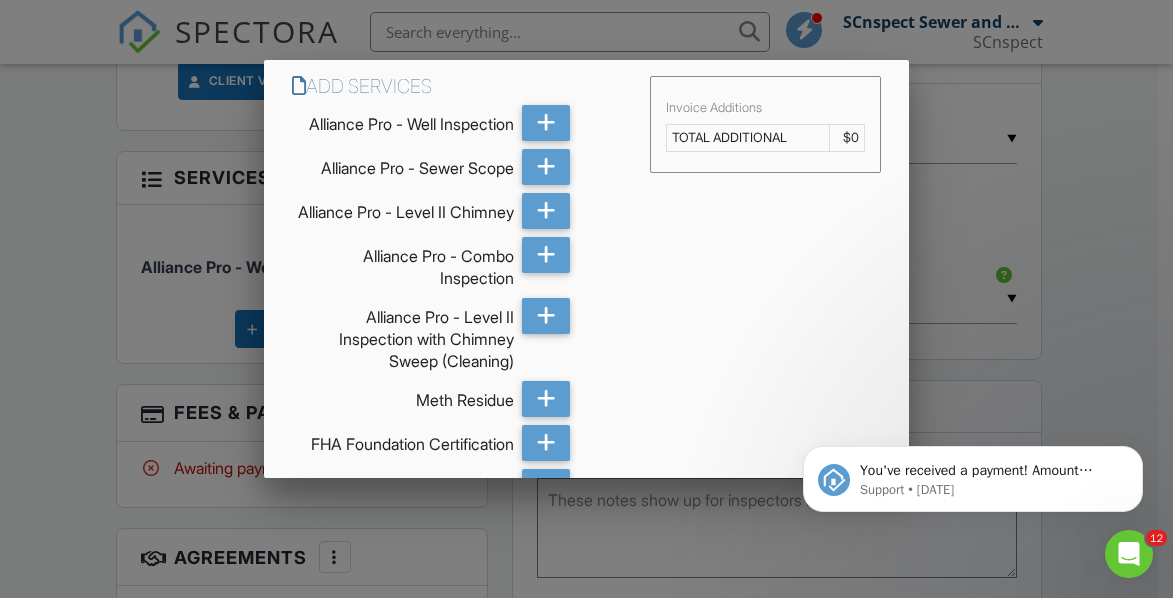 click at bounding box center (586, 274) 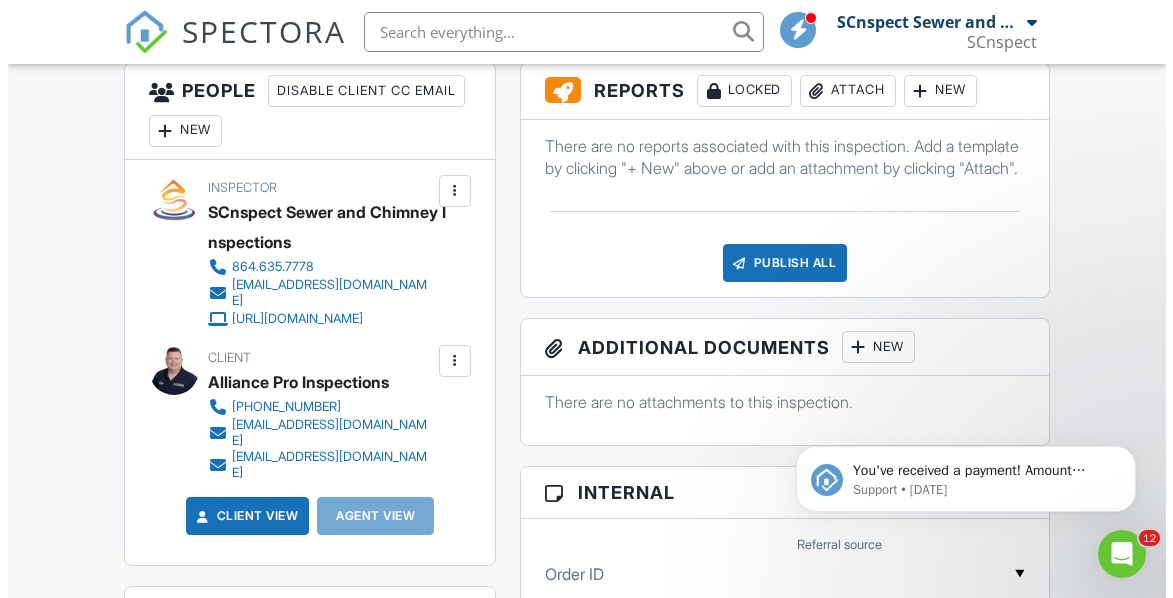 scroll, scrollTop: 500, scrollLeft: 0, axis: vertical 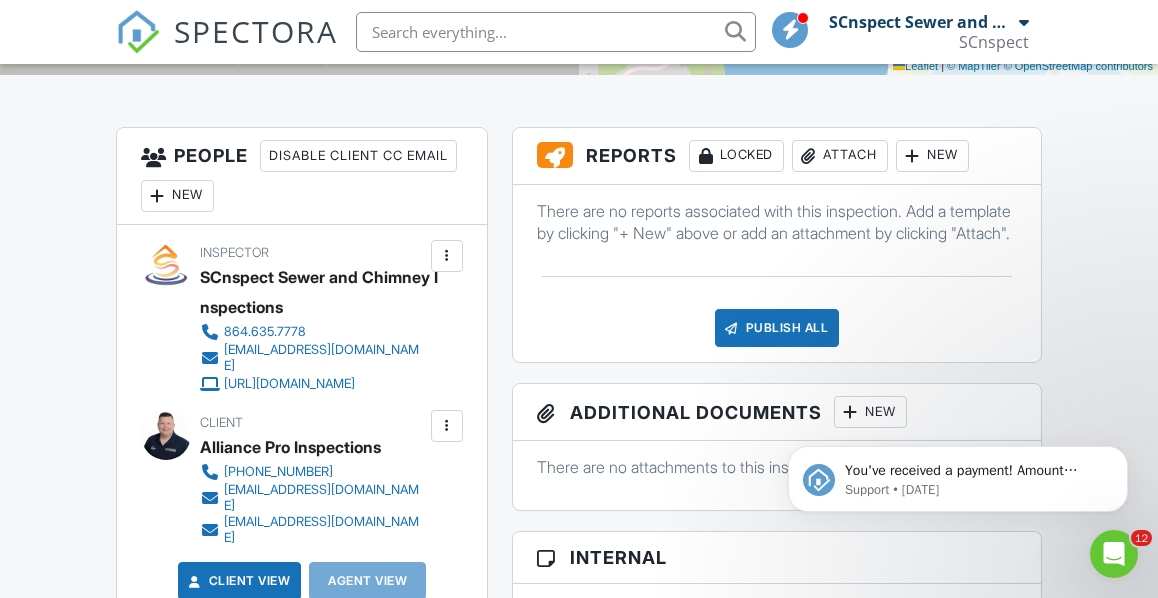 click on "Attach" at bounding box center [840, 156] 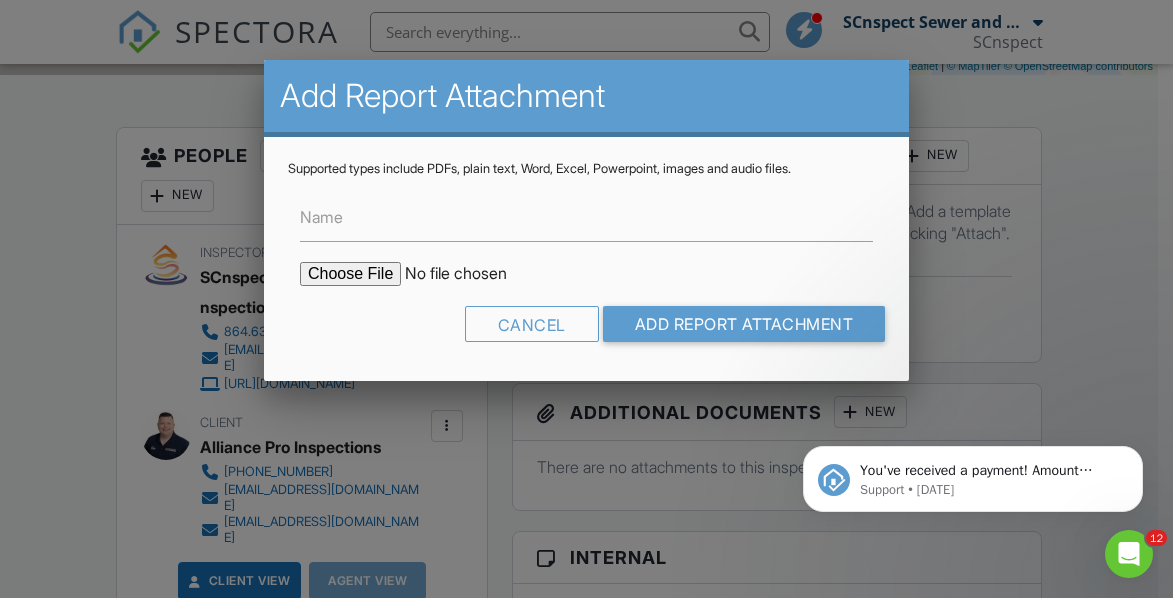 click at bounding box center (470, 274) 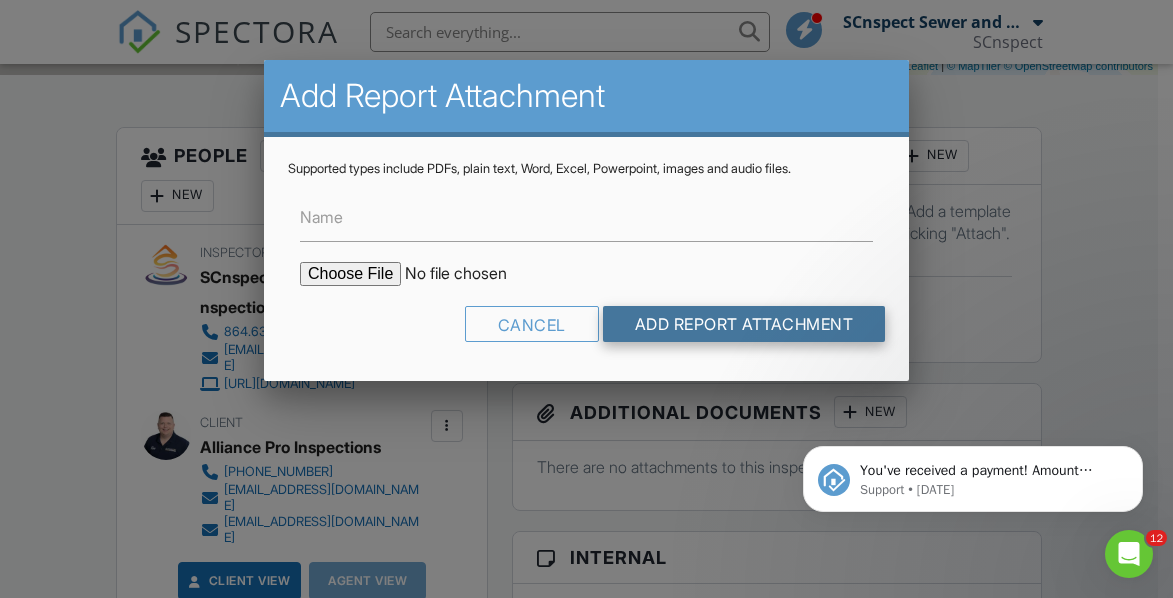 click on "Add Report Attachment" at bounding box center (744, 324) 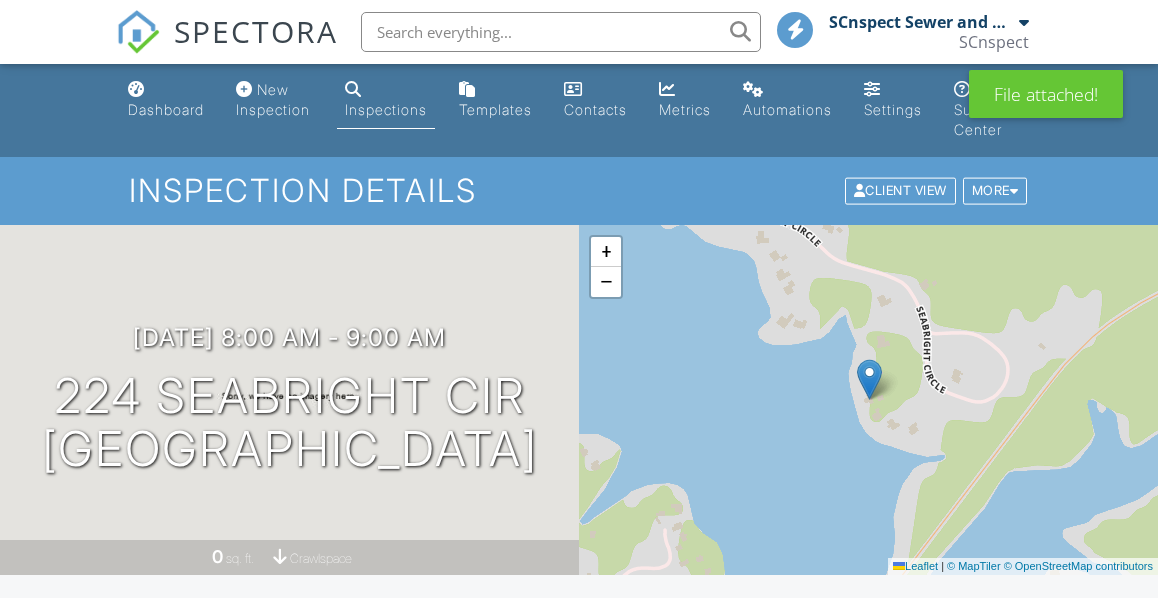 scroll, scrollTop: 0, scrollLeft: 0, axis: both 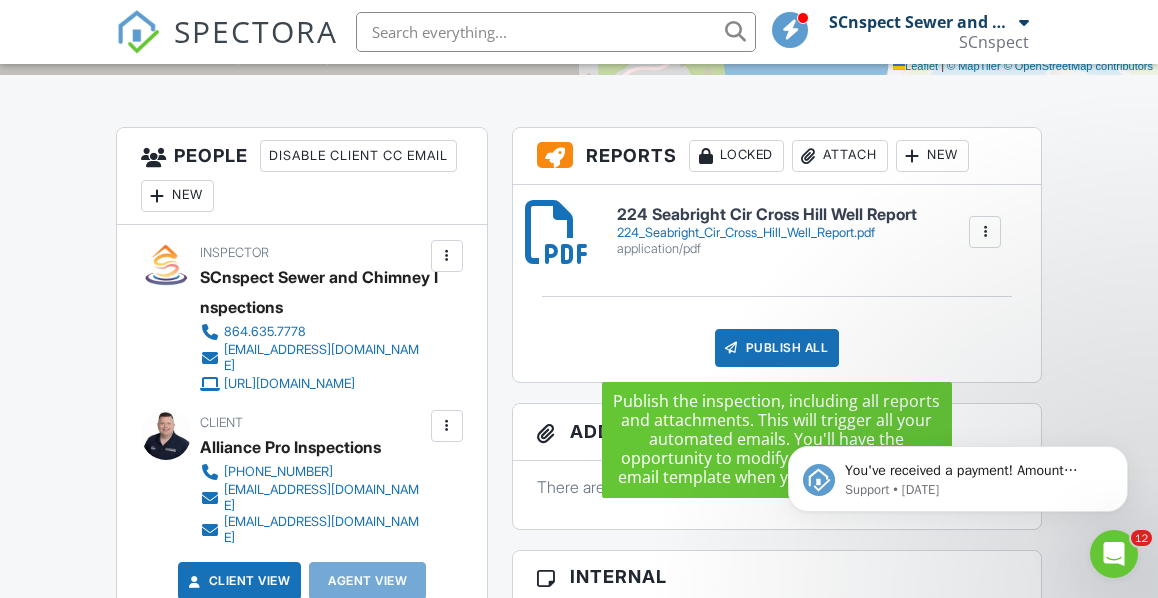 click on "Publish All" at bounding box center [777, 348] 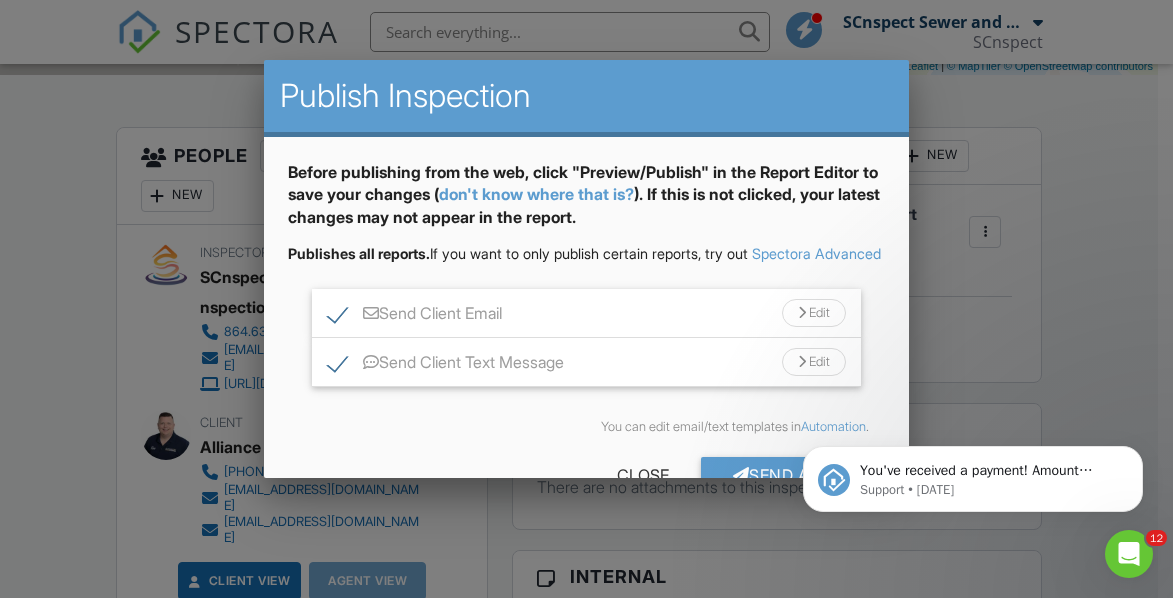 click on "Send Client Email" at bounding box center [415, 316] 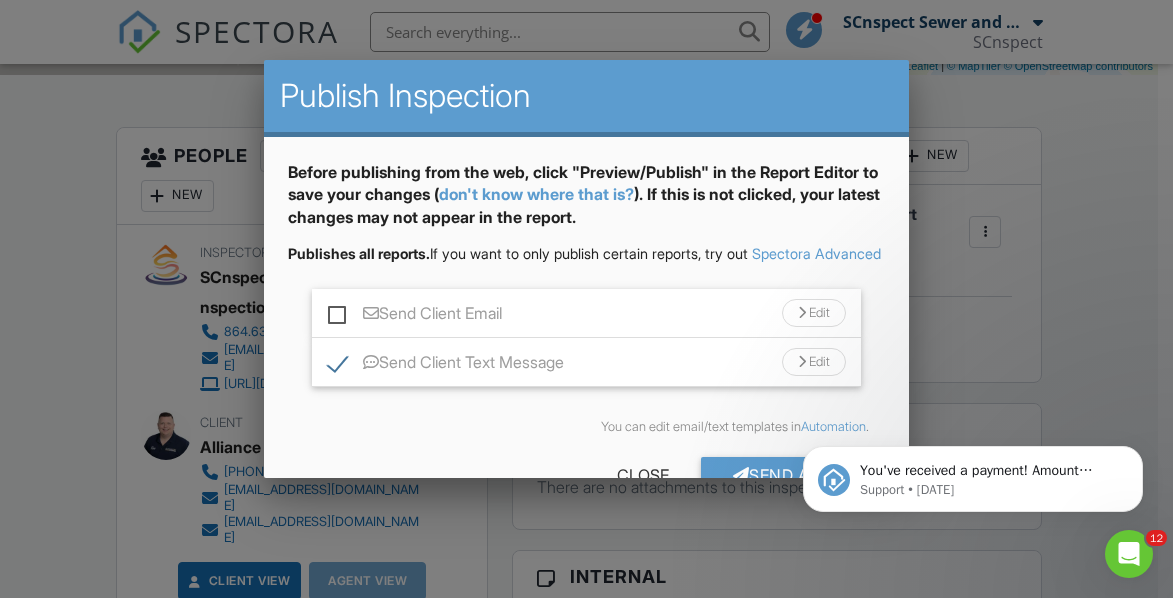 click on "Send Client Email" at bounding box center (415, 316) 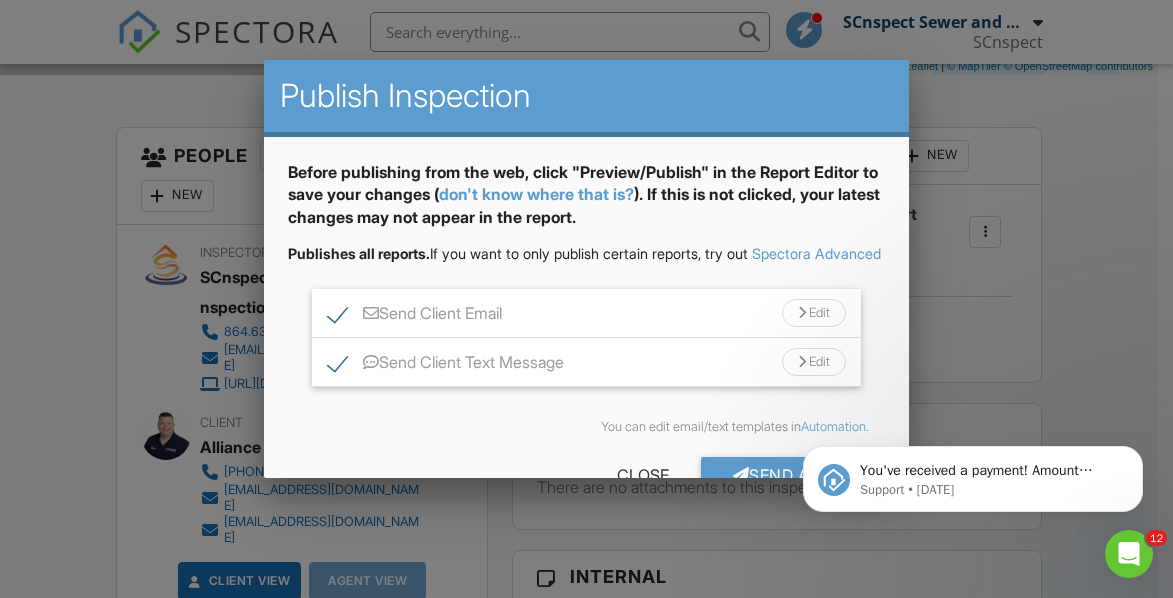 scroll, scrollTop: 72, scrollLeft: 0, axis: vertical 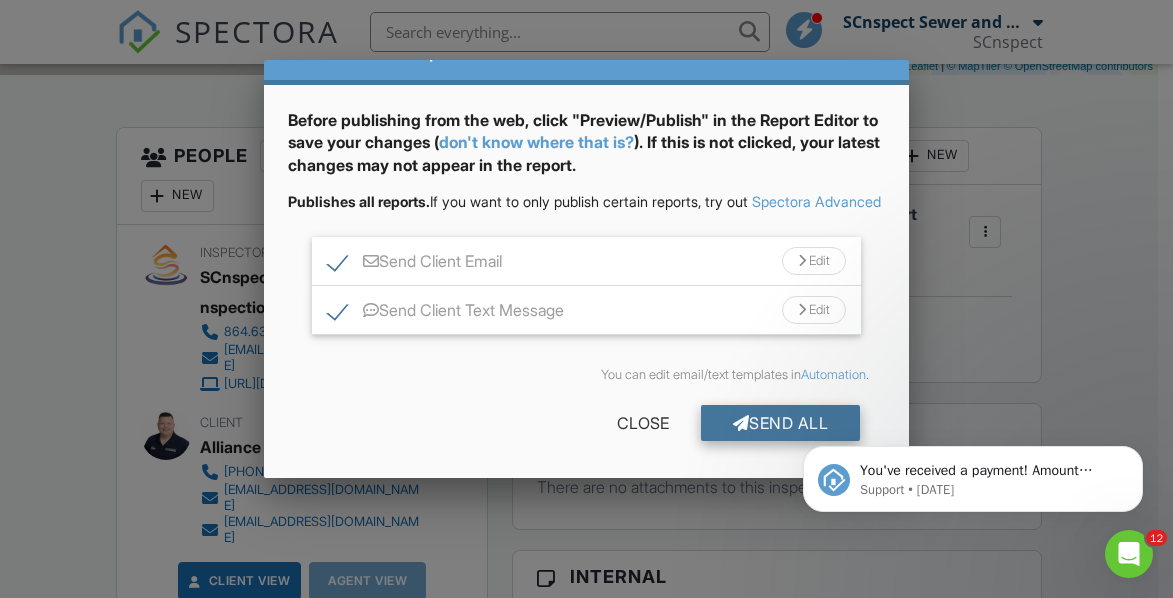click on "Send All" at bounding box center [781, 423] 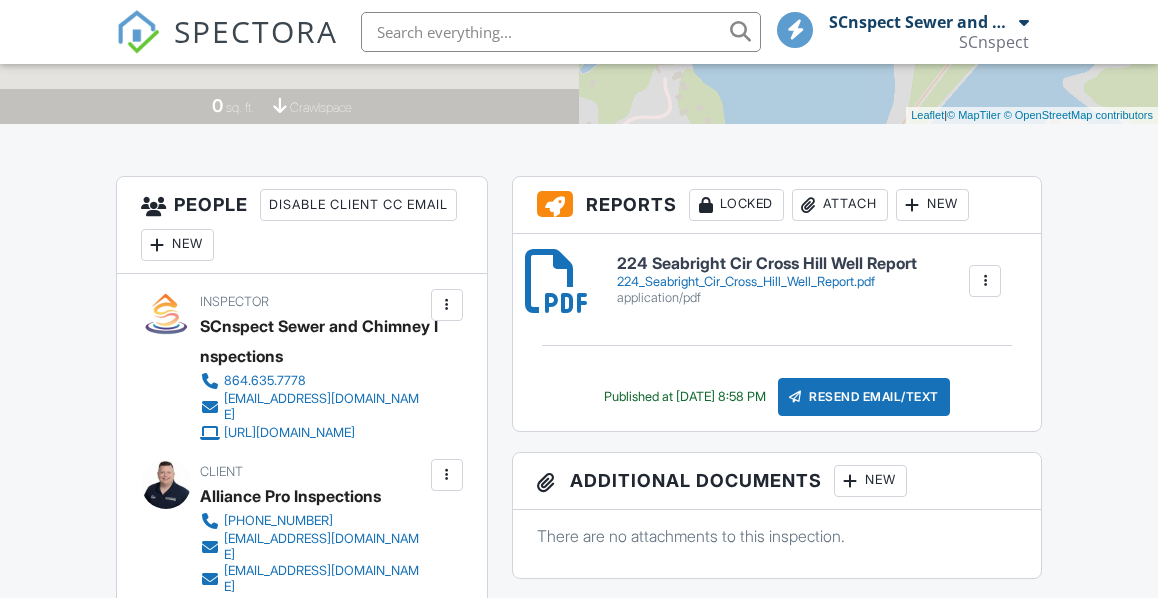 scroll, scrollTop: 451, scrollLeft: 0, axis: vertical 